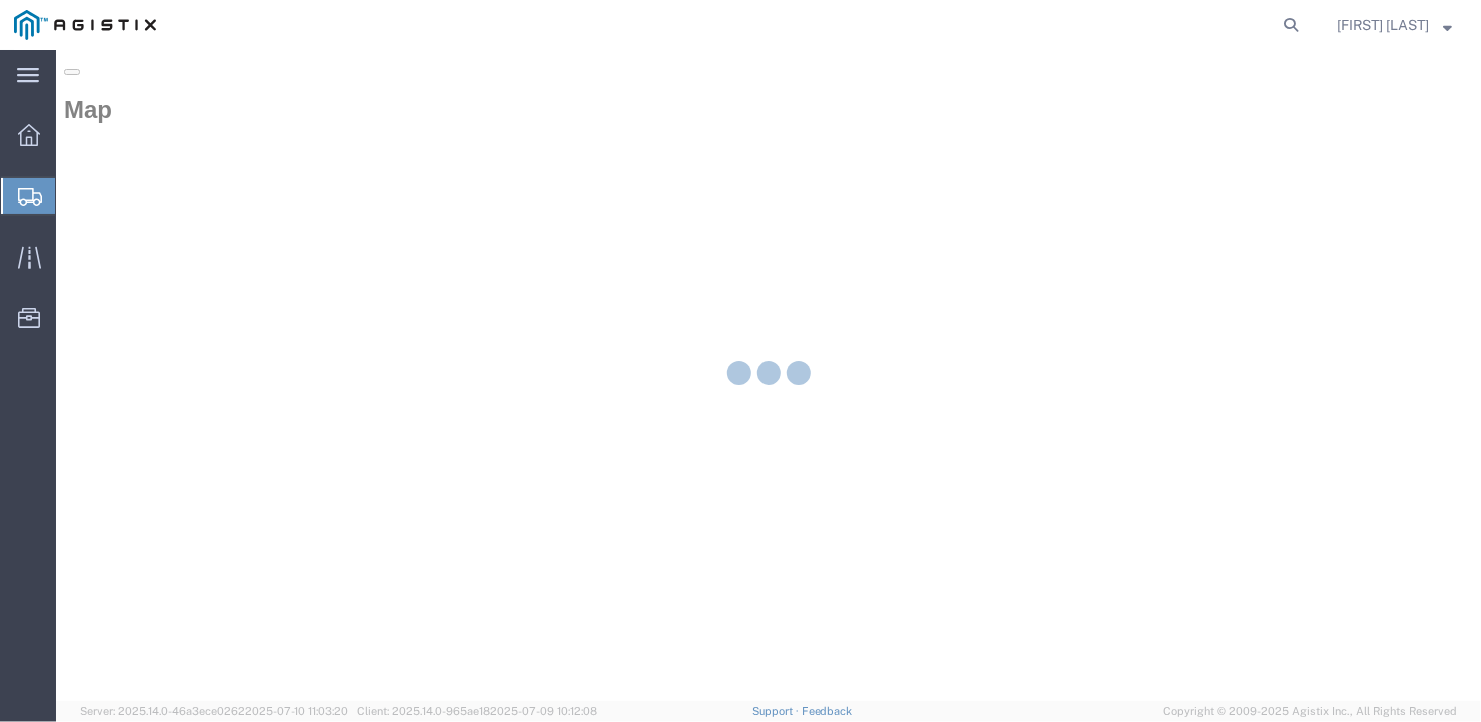 scroll, scrollTop: 0, scrollLeft: 0, axis: both 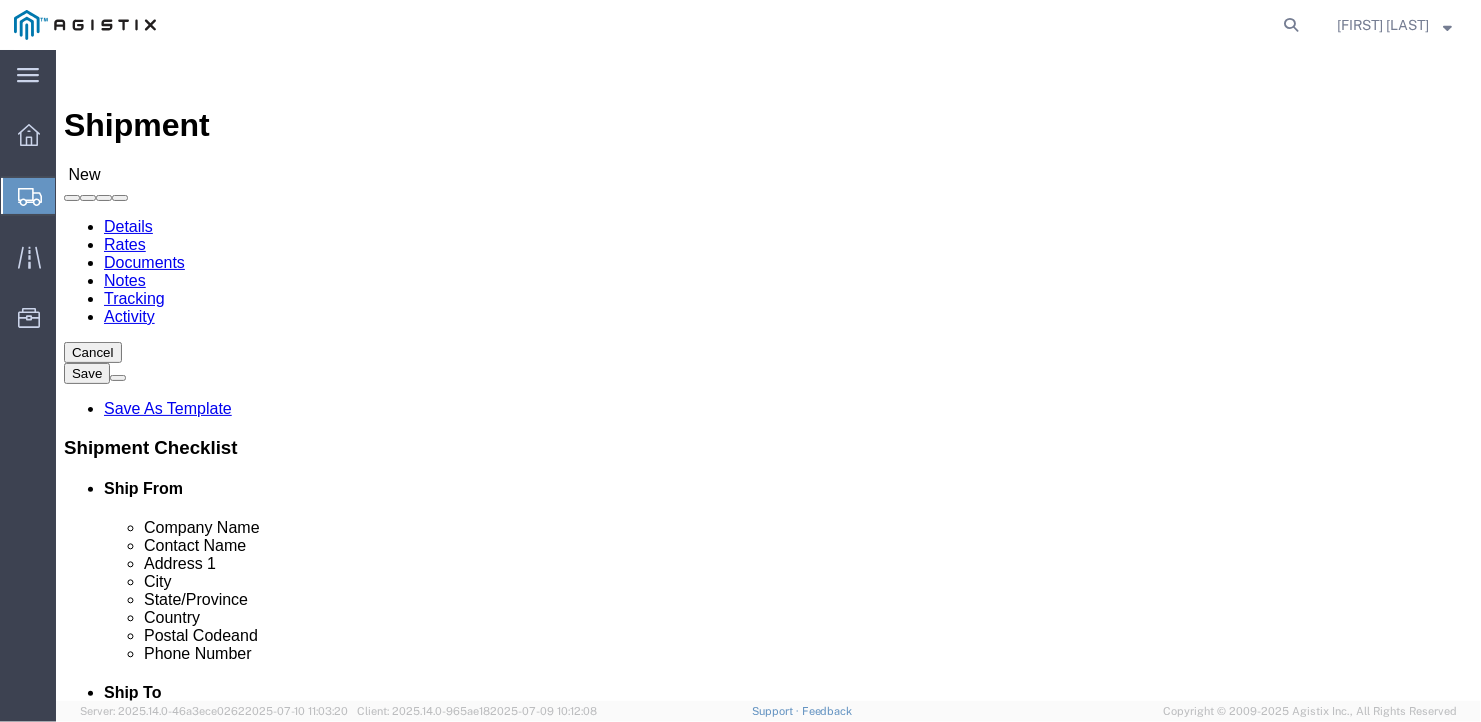 select 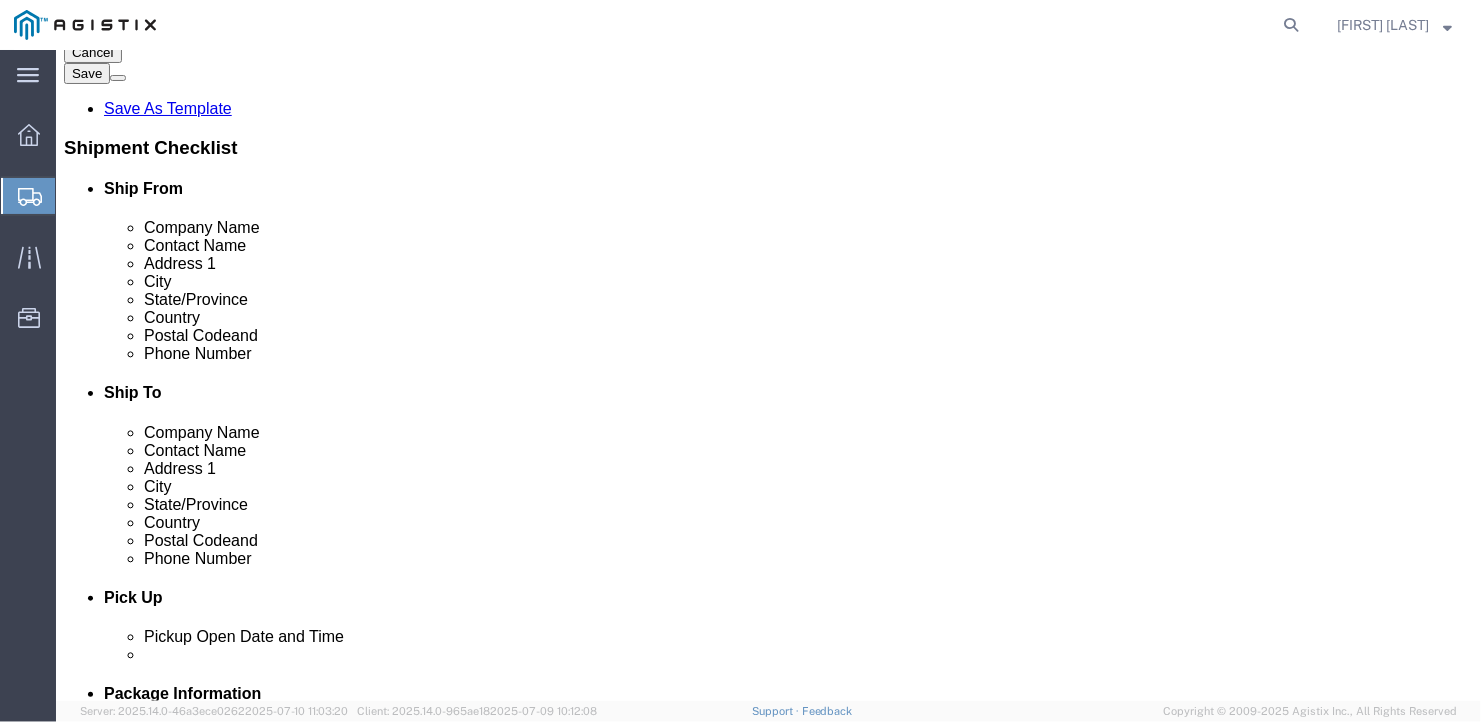 click 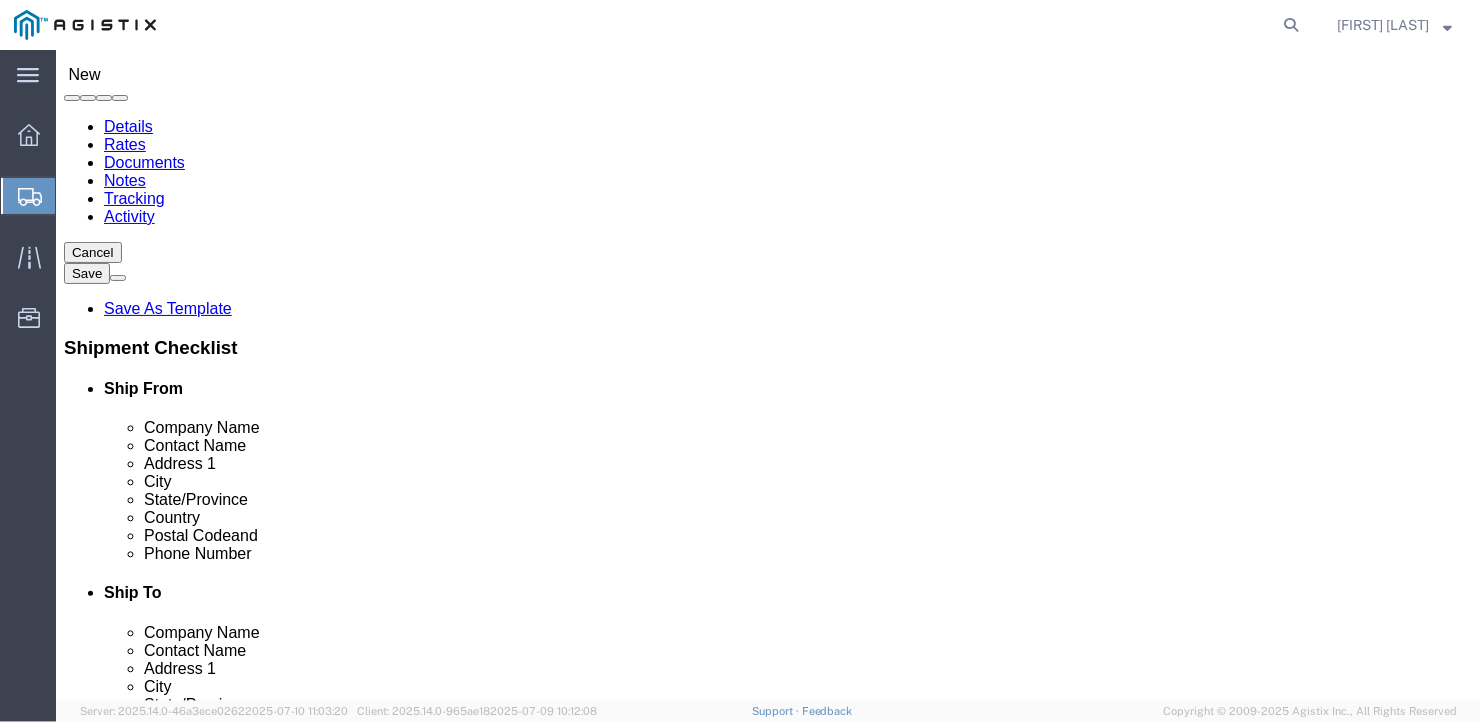 scroll, scrollTop: 0, scrollLeft: 0, axis: both 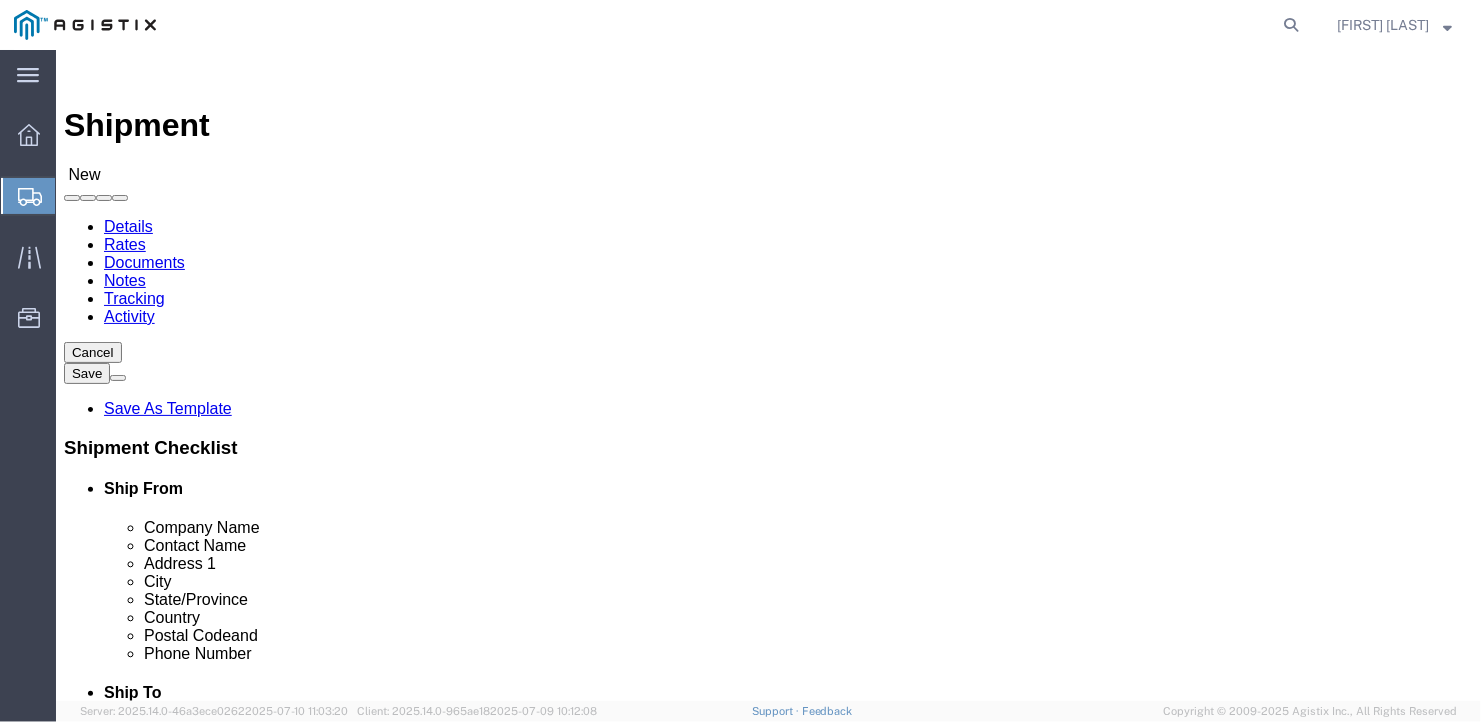 type on "[PHONE]" 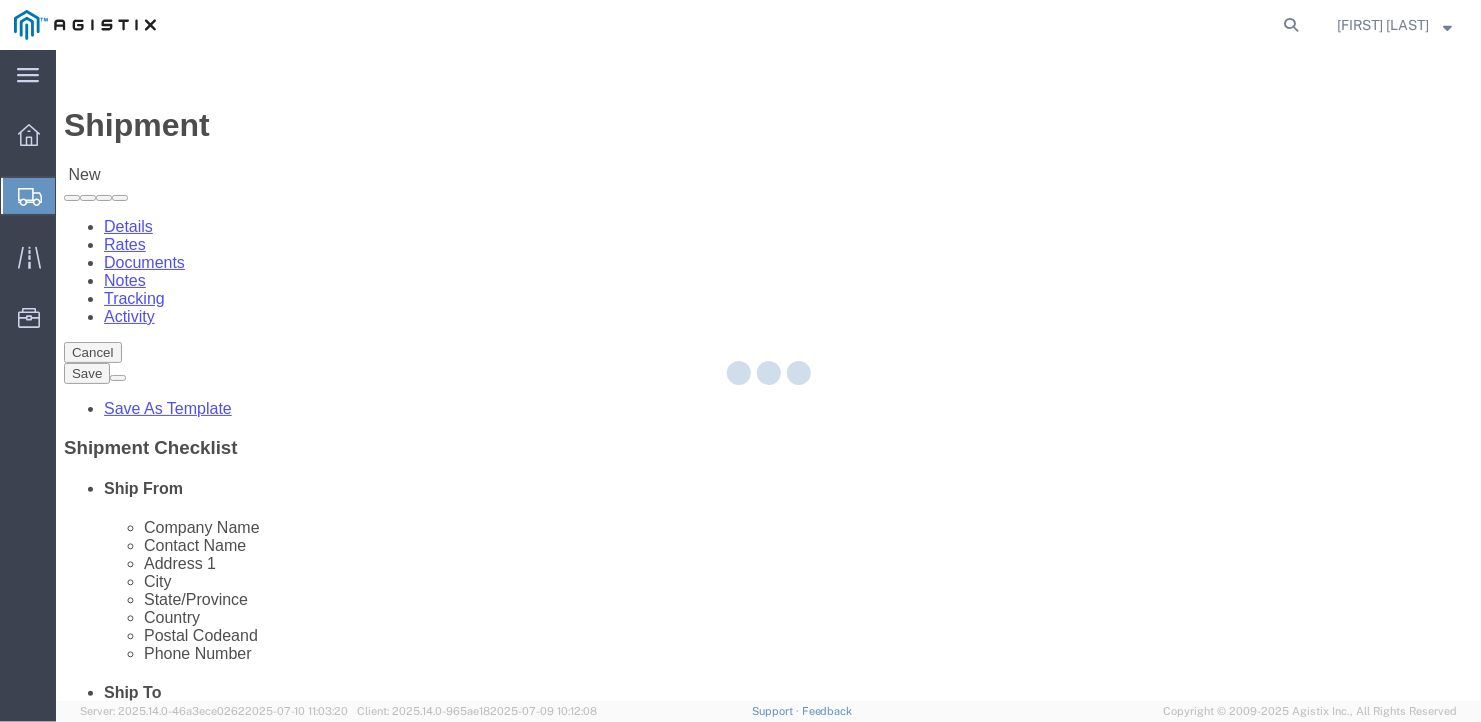 select on "ME" 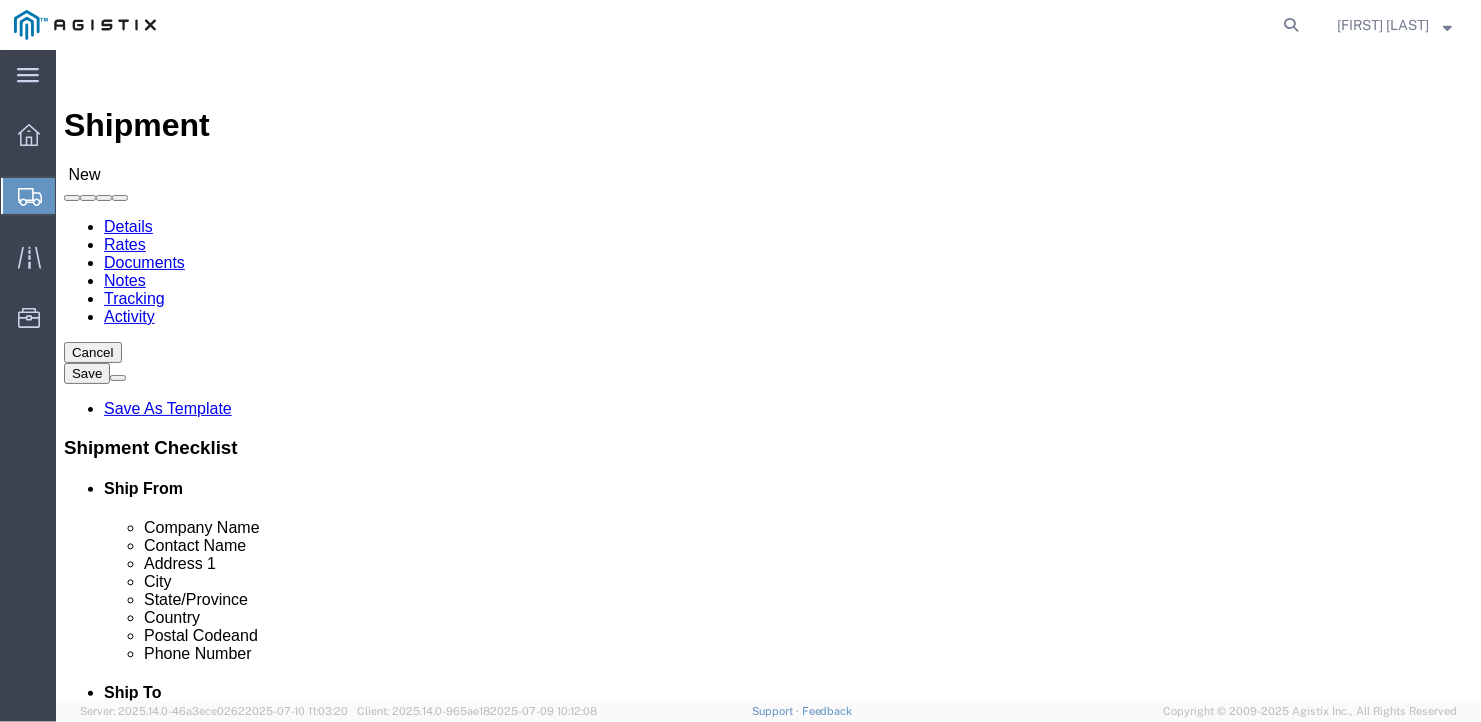 scroll, scrollTop: 200, scrollLeft: 0, axis: vertical 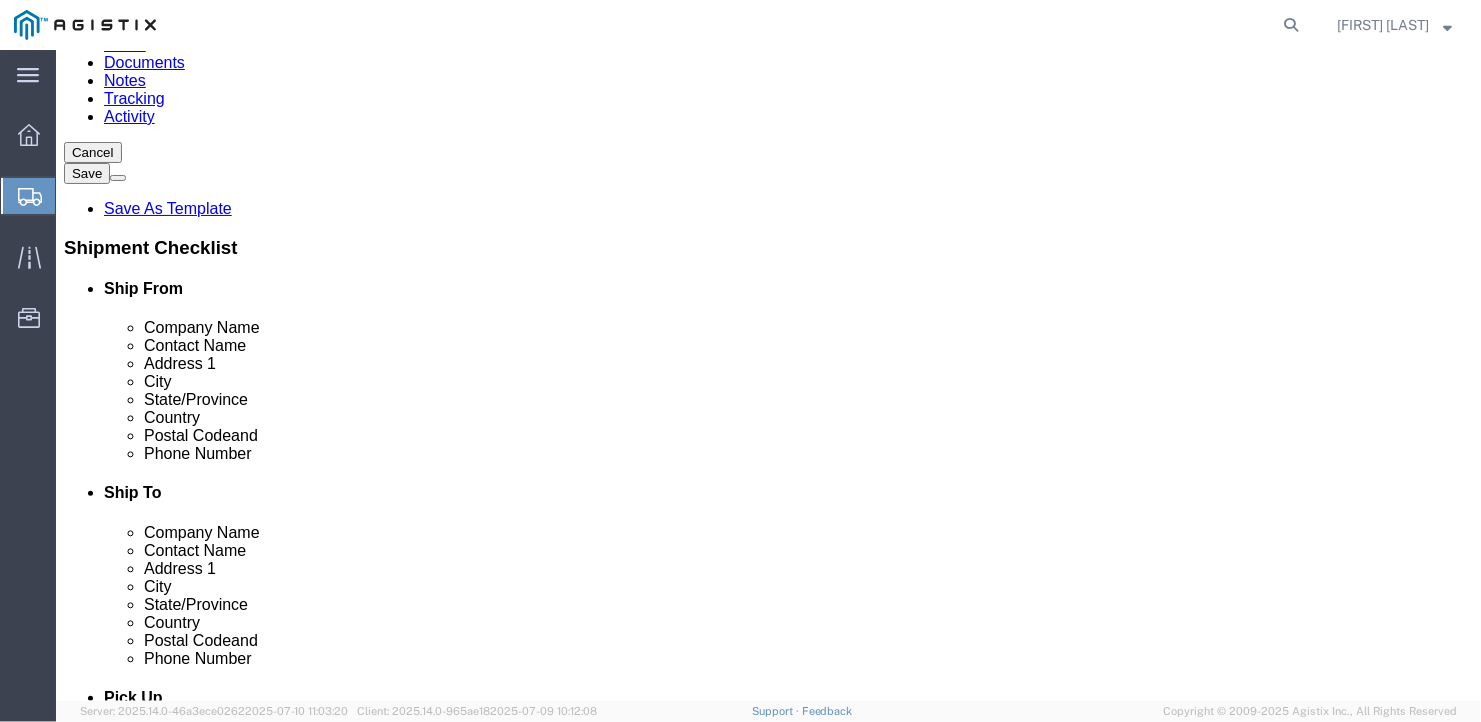 click 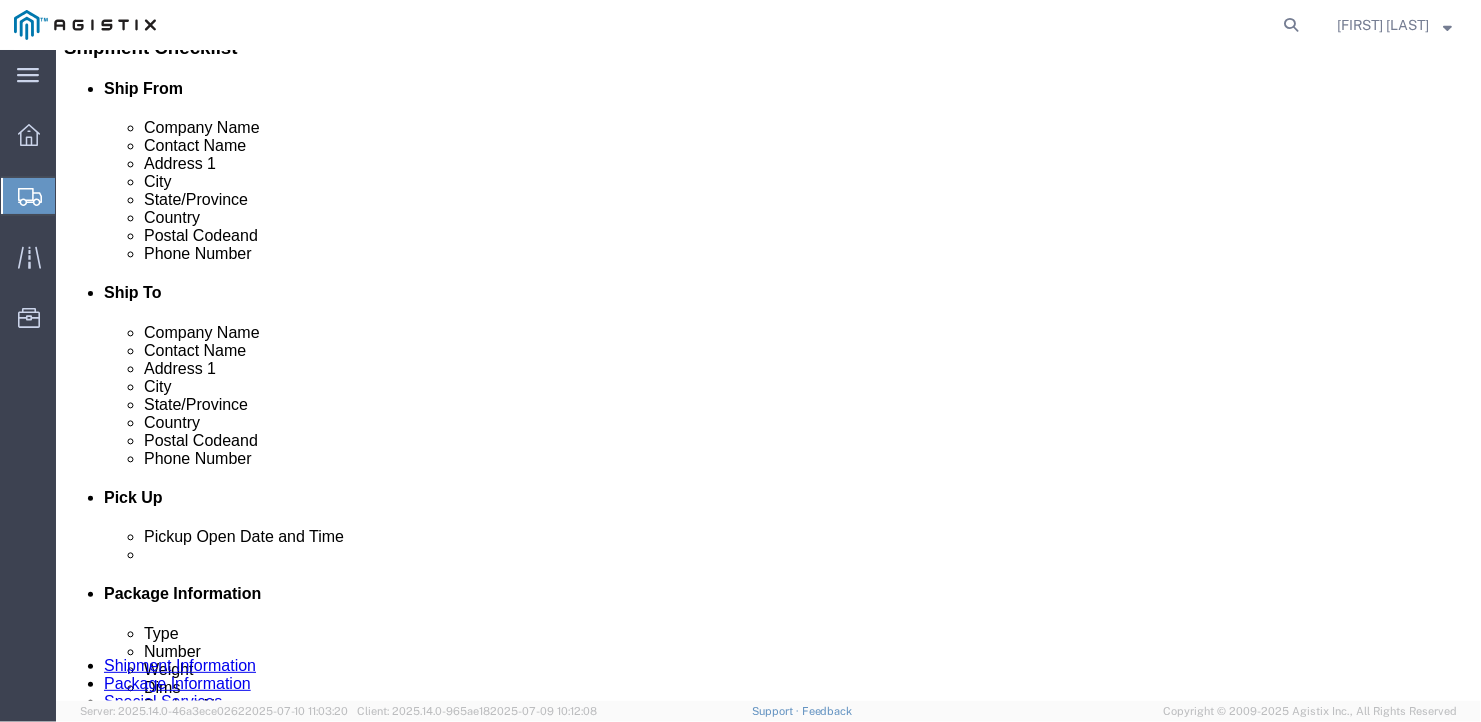 type on "Ben" 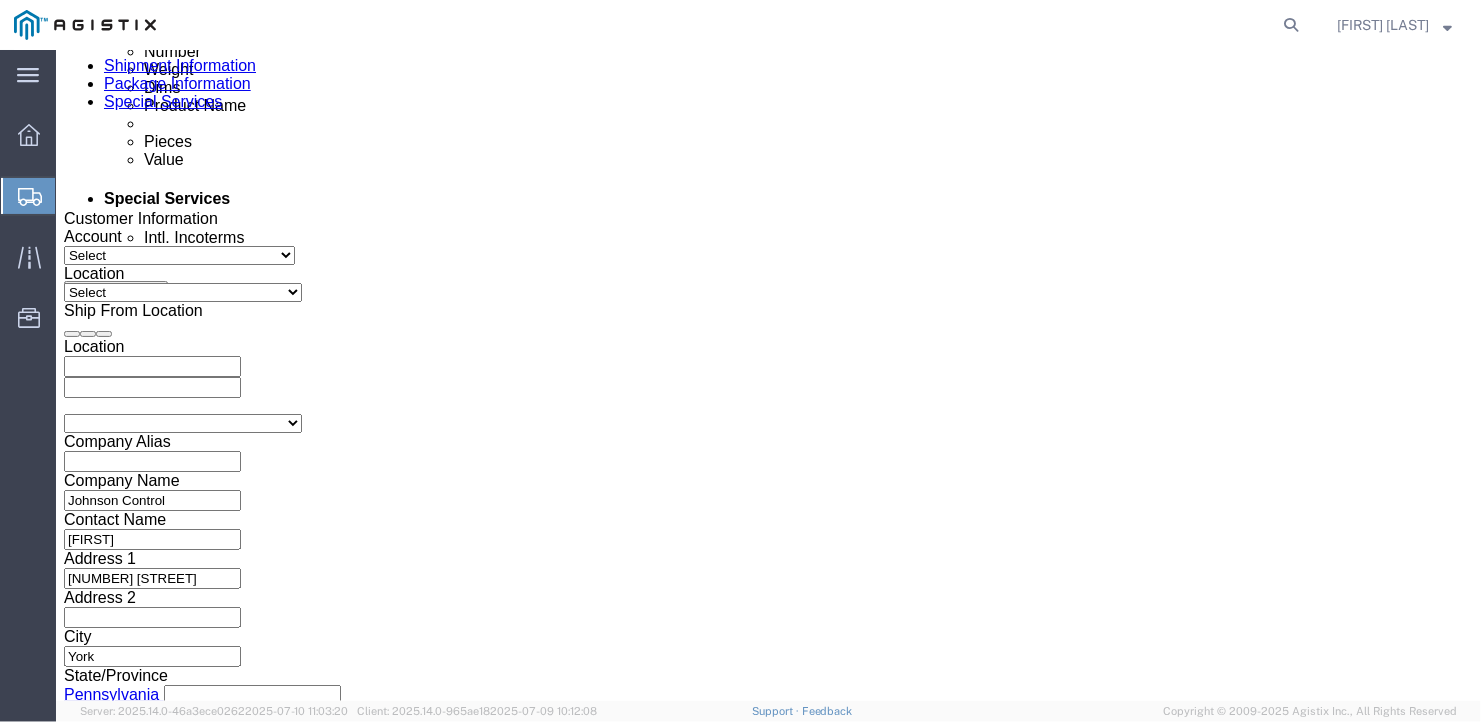 scroll, scrollTop: 1300, scrollLeft: 0, axis: vertical 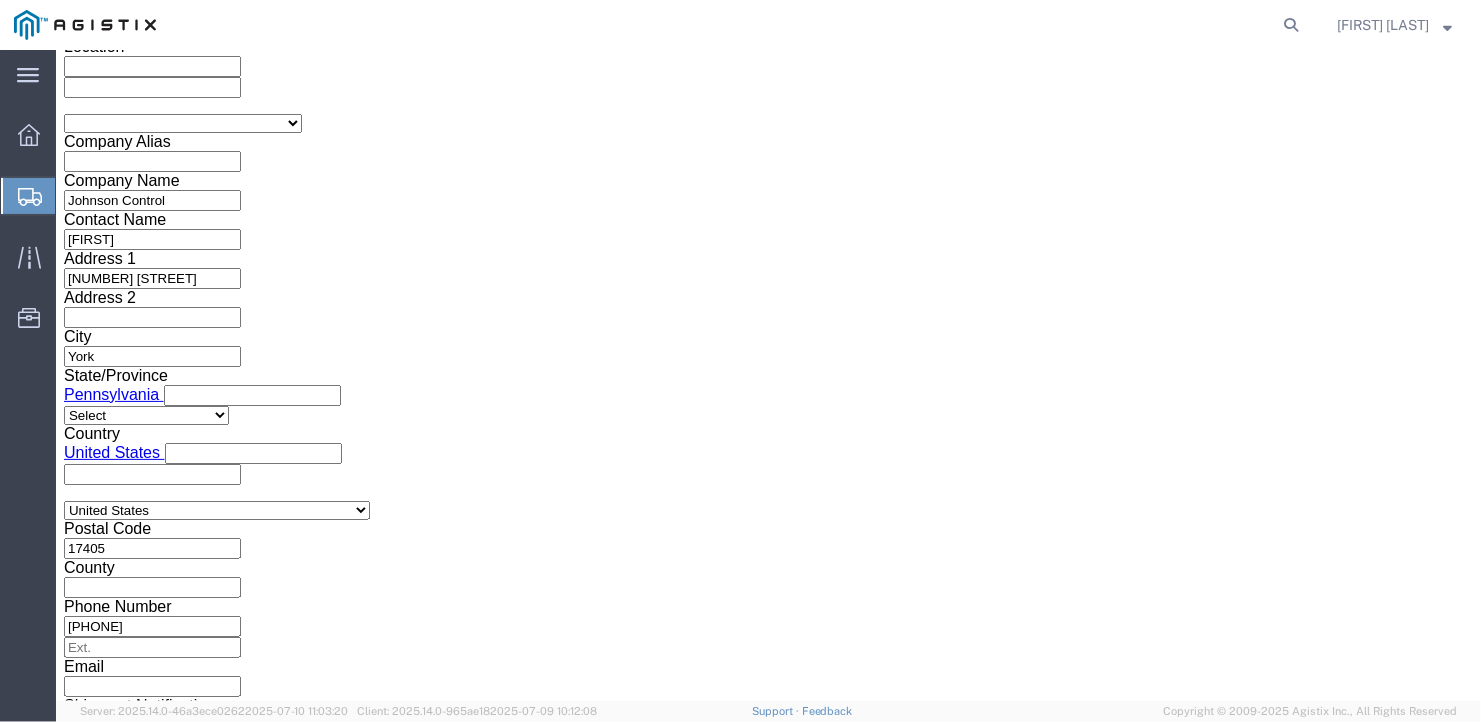 click on "Select Air Less than Truckload Multi-Leg Ocean Freight Rail Small Parcel Truckload" 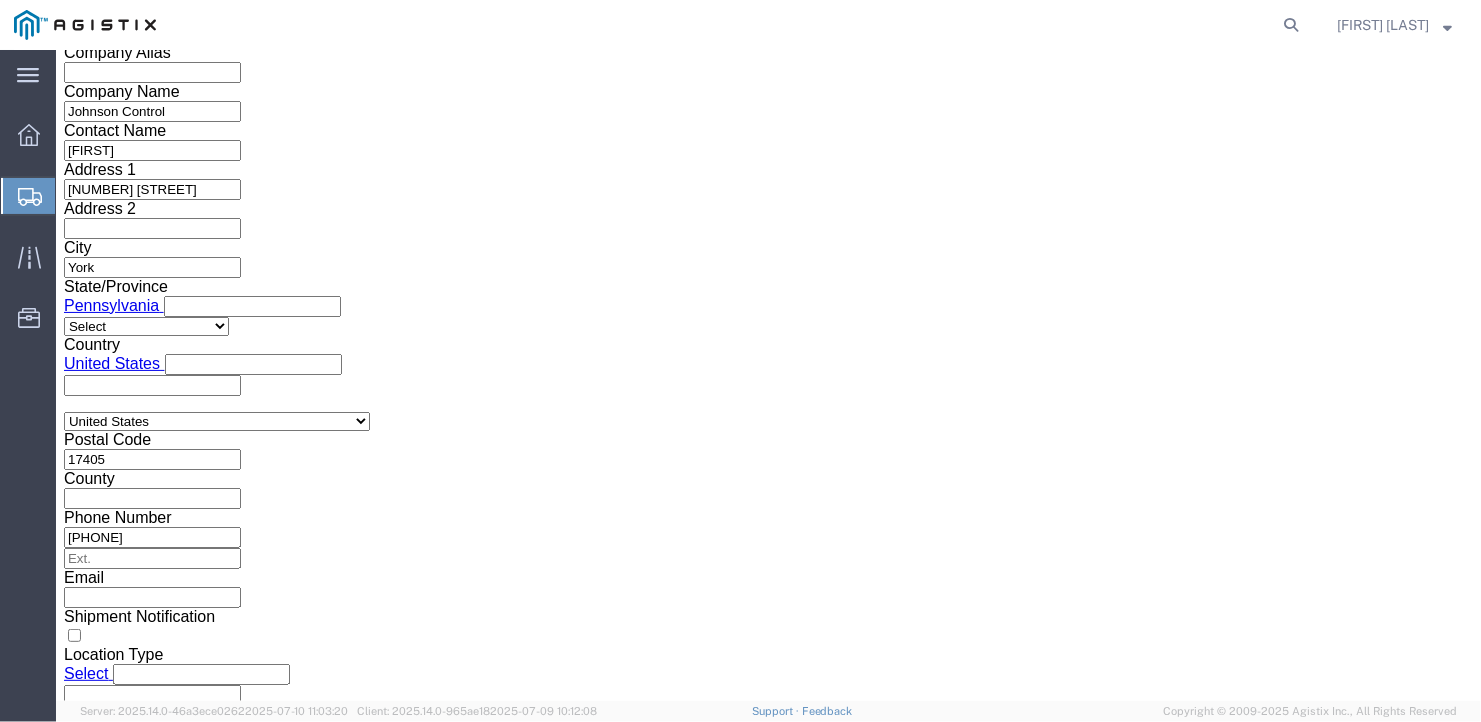 click on "Continue" 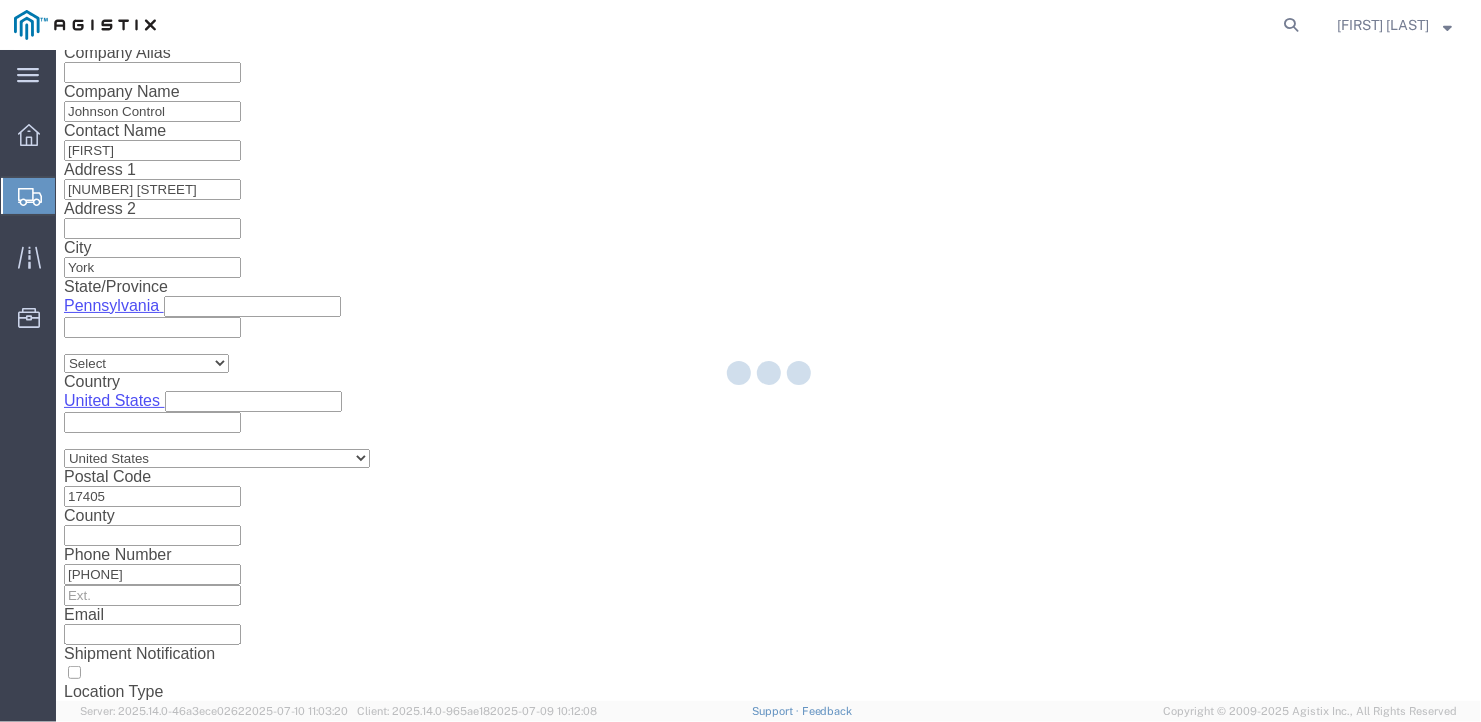 scroll, scrollTop: 23, scrollLeft: 0, axis: vertical 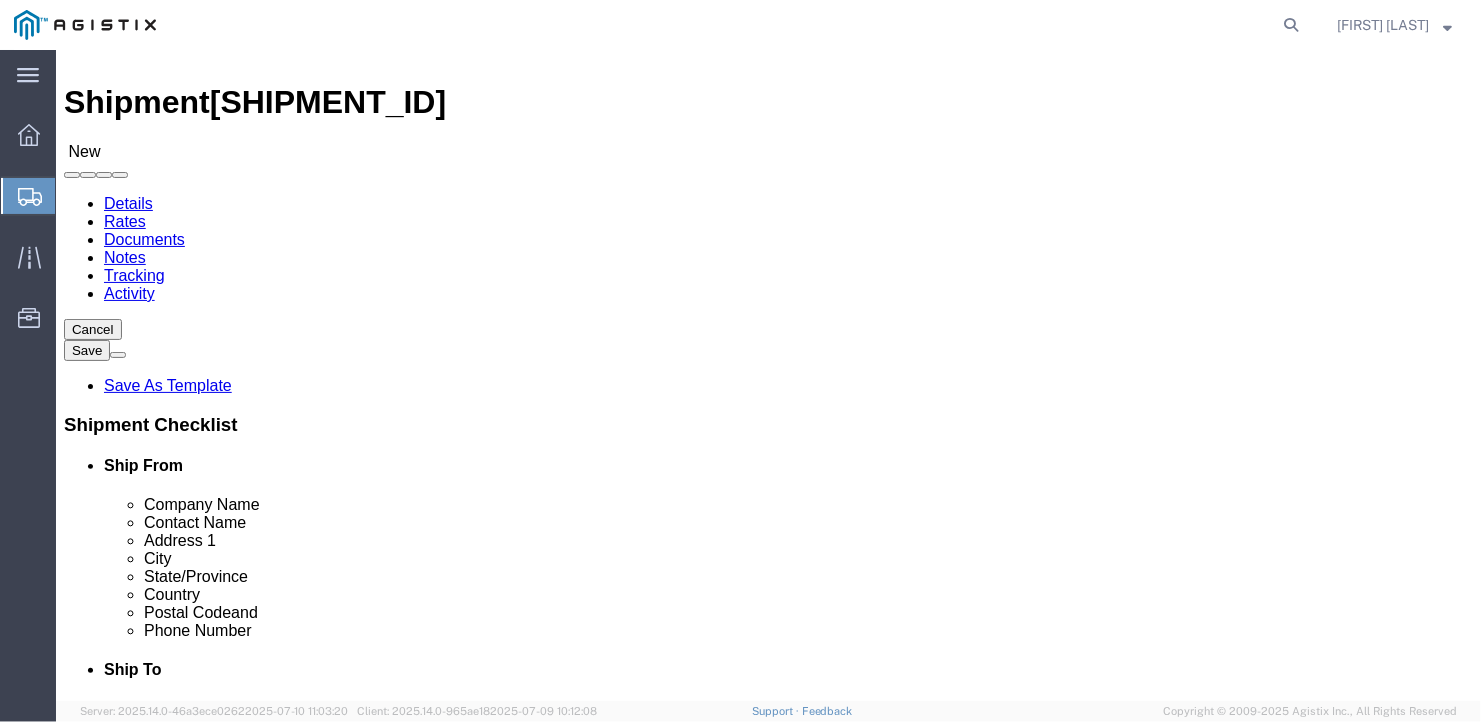 click on "Select Bale(s) Basket(s) Bolt(s) Bottle(s) Buckets Bulk Bundle(s) Can(s) Cardboard Box(es) Carton(s) Case(s) Cask(s) Crate(s) Crating Bid Required Cylinder(s) Drum(s) (Fiberboard) Drum(s) (Metal) Drum(s) (Plastic) Large Box Loose Agricultrural Product Medium Box Naked Cargo (UnPackaged) PAK Pail(s) Pallet(s) Oversized (Not Stackable) Pallet(s) Oversized (Stackable) Pallet(s) Standard (Not Stackable) Pallet(s) Standard (Stackable) Rack Roll(s) Skid(s) Slipsheet Small Box Tube Vendor Packaging Your Packaging" 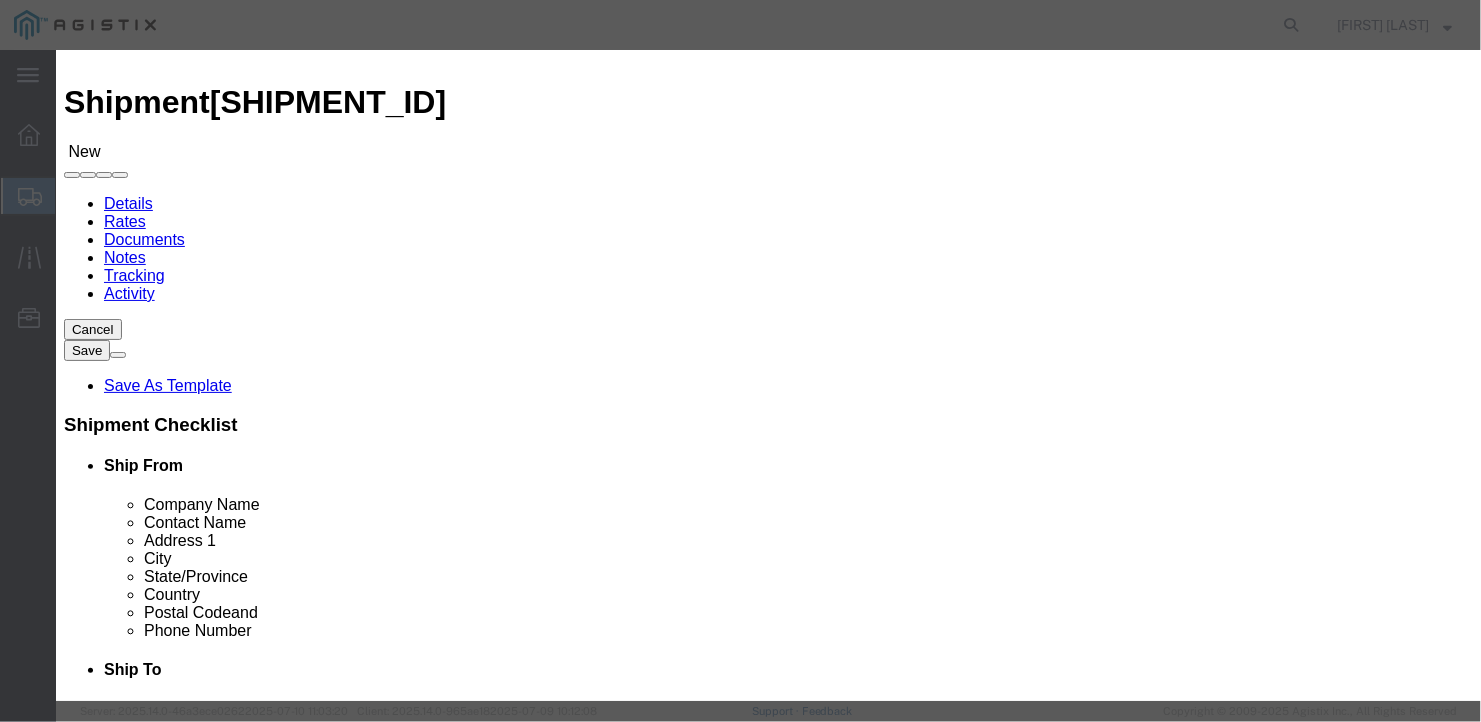 click 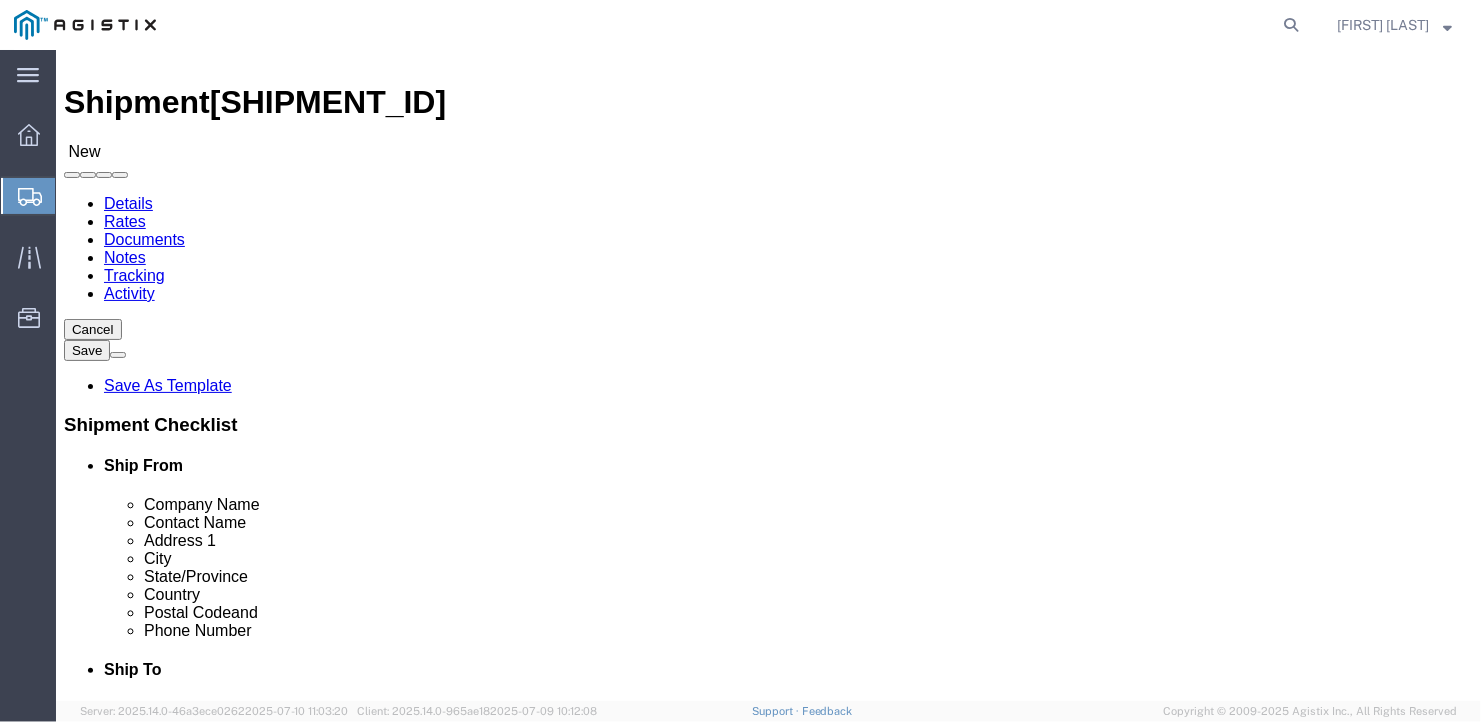 click on "Rate Shipment" 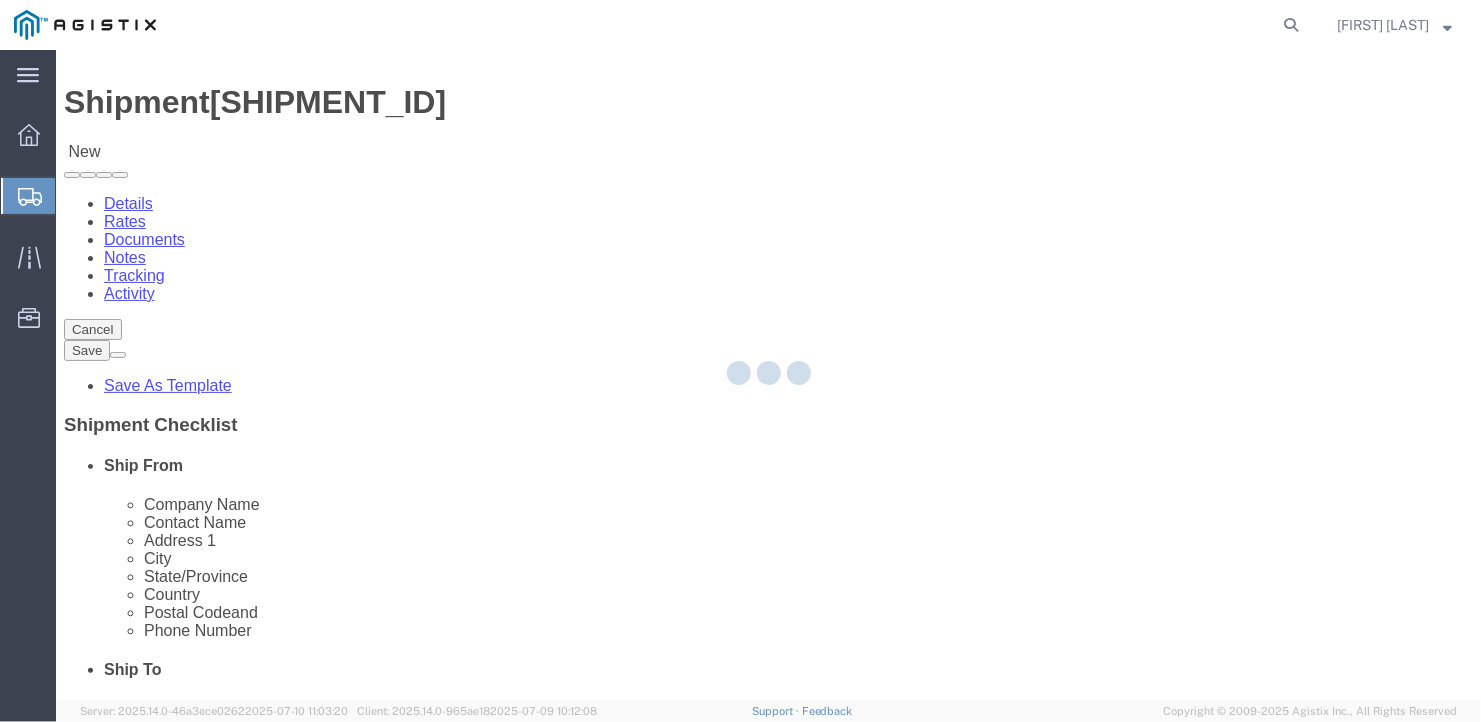 scroll, scrollTop: 0, scrollLeft: 0, axis: both 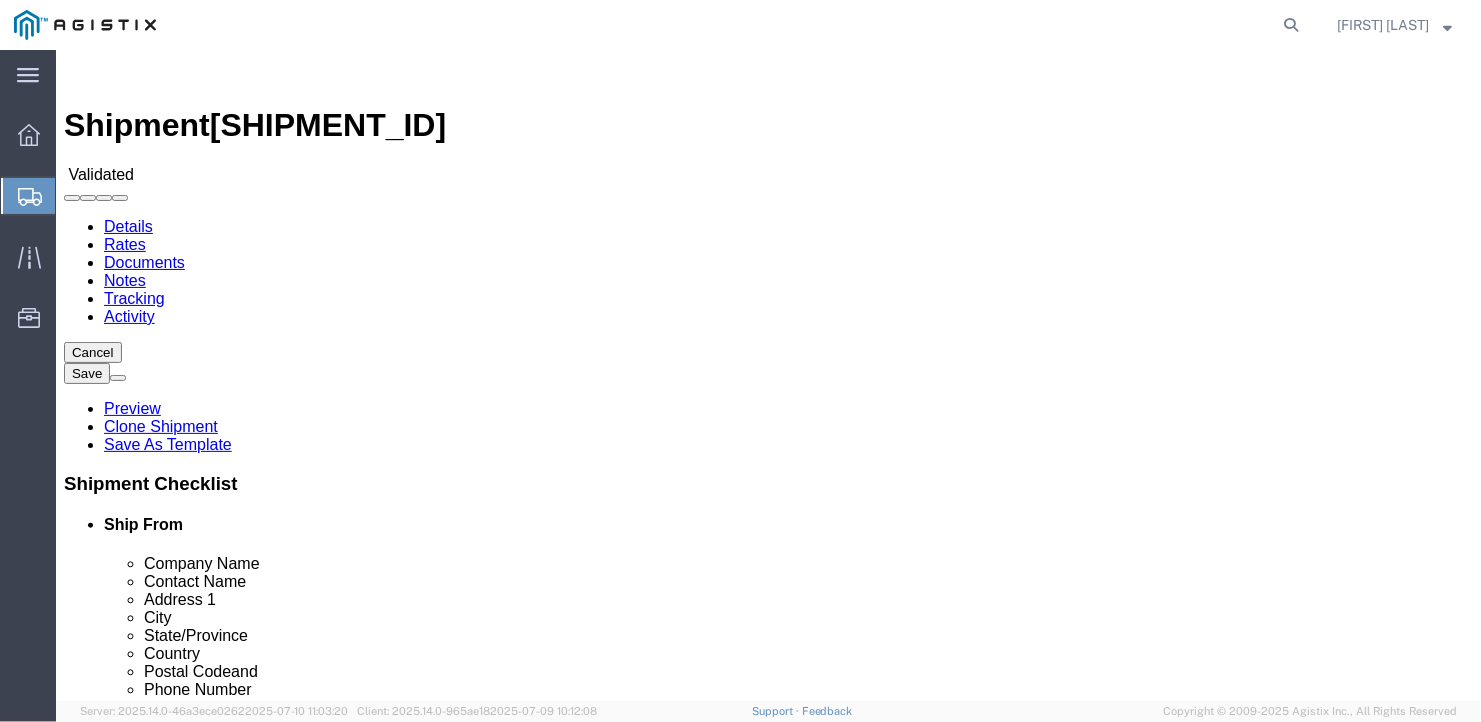 click on "Book Manually" at bounding box center [114, 1185] 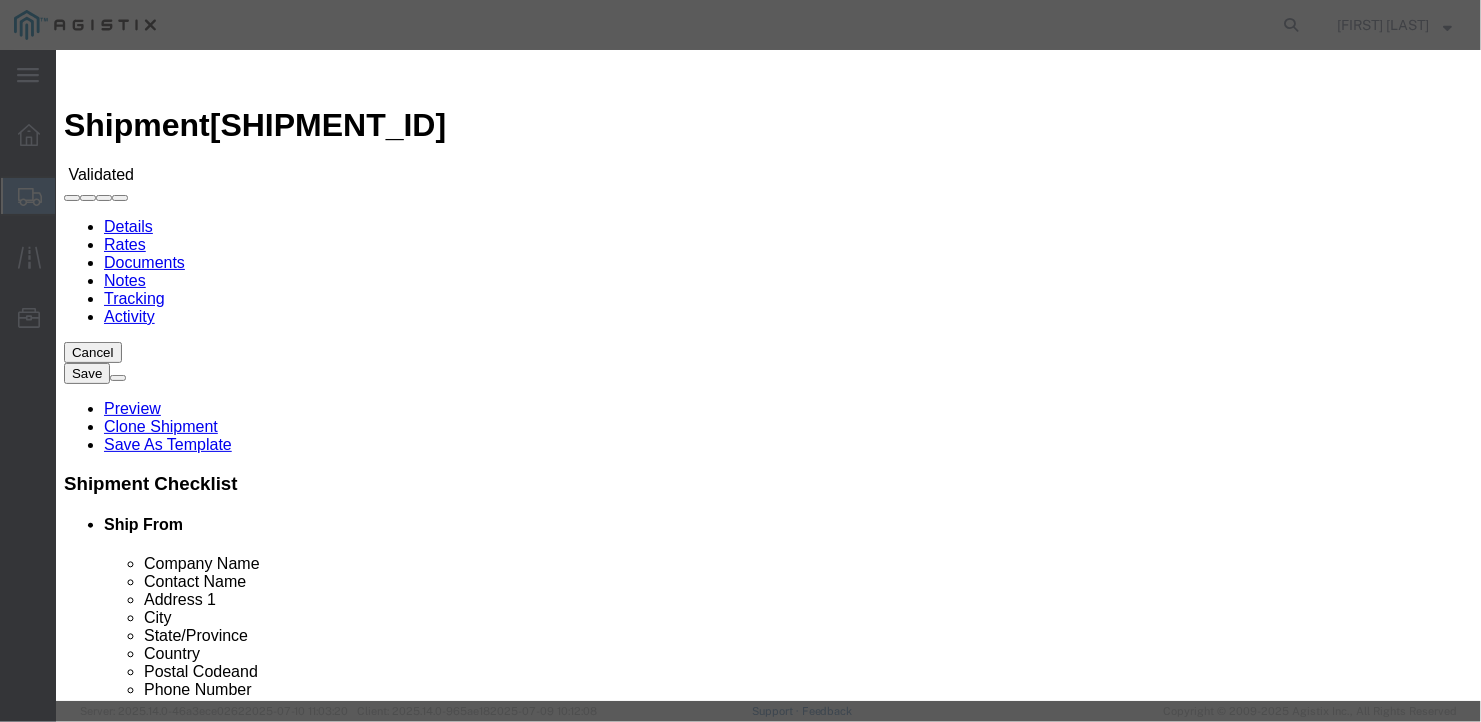 click on "[COMPANY]" at bounding box center (142, 1291) 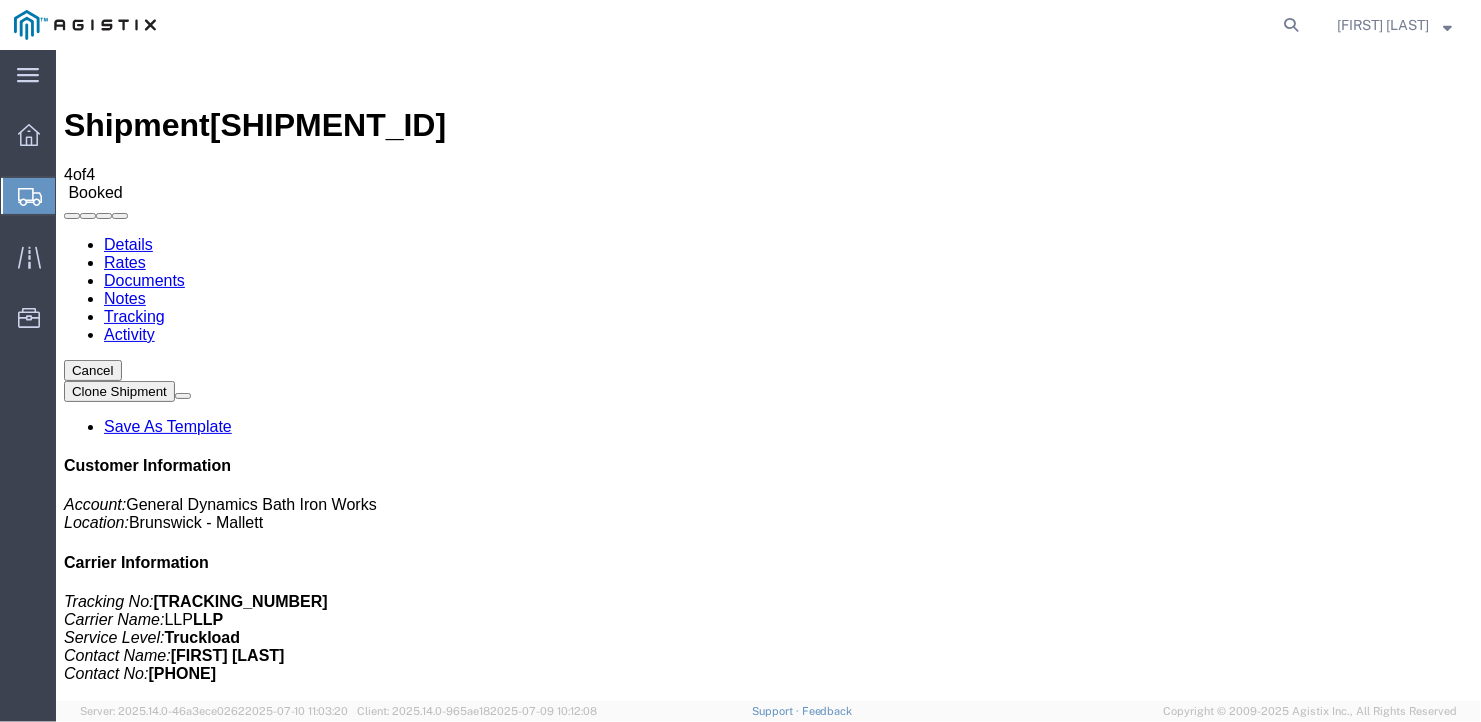 click on "Bill Of Lading Hazmat" at bounding box center (209, 1759) 